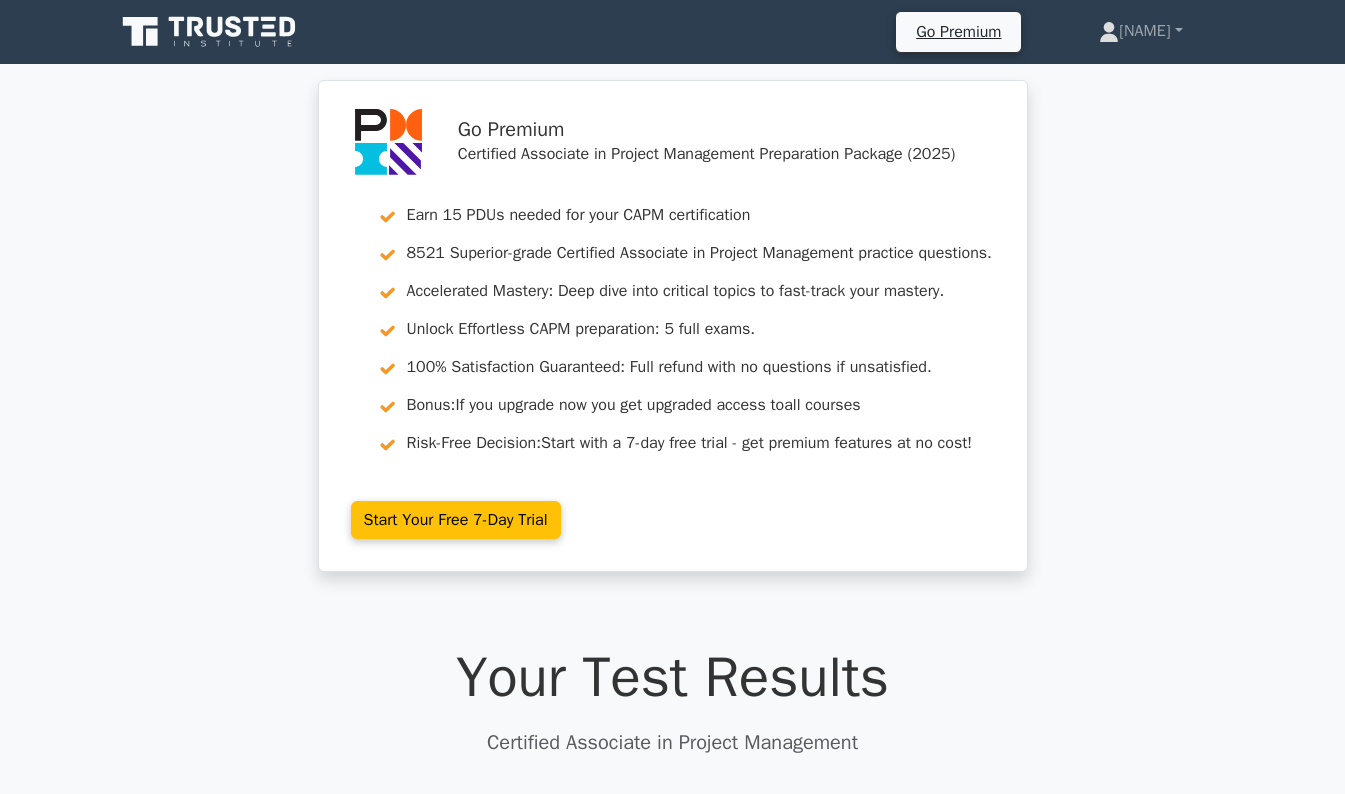 scroll, scrollTop: 0, scrollLeft: 0, axis: both 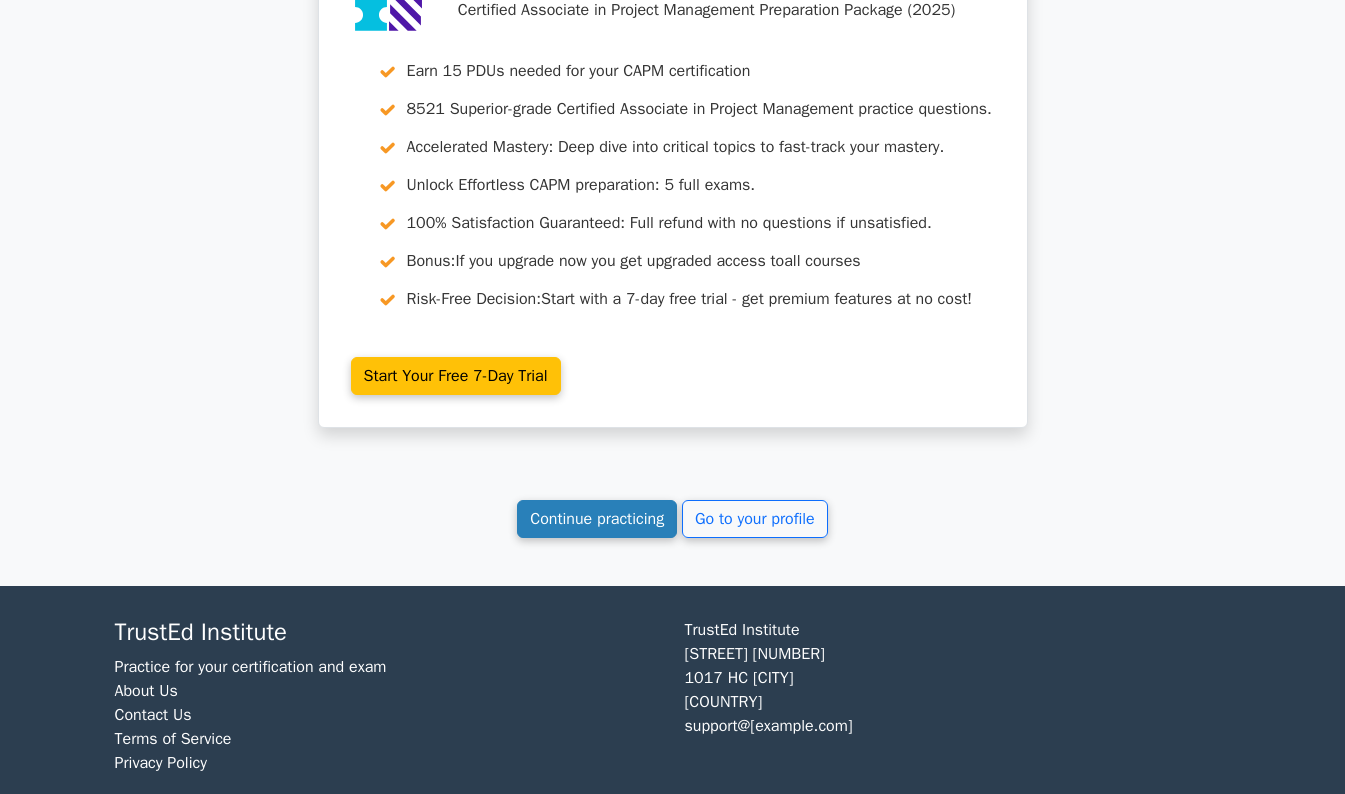 click on "Continue practicing" at bounding box center [597, 519] 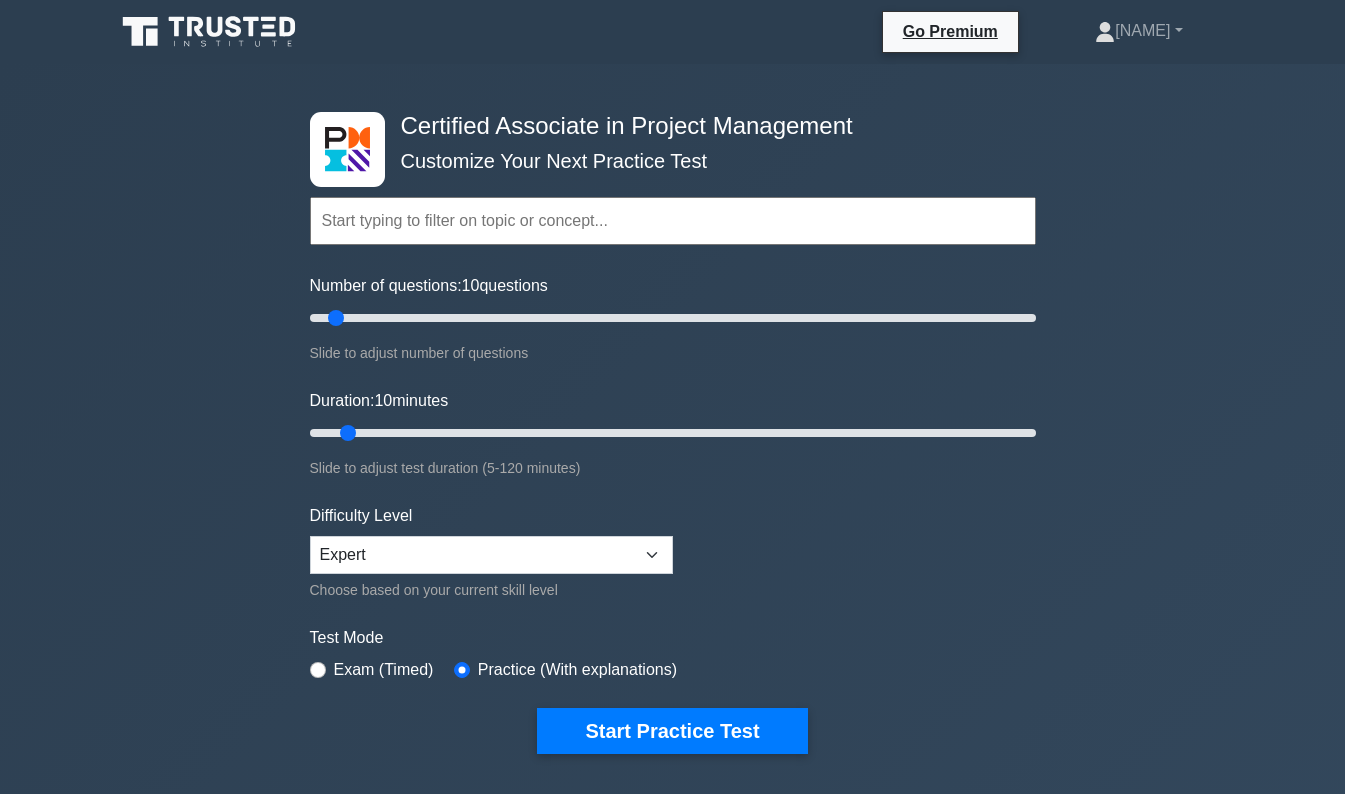 scroll, scrollTop: 0, scrollLeft: 0, axis: both 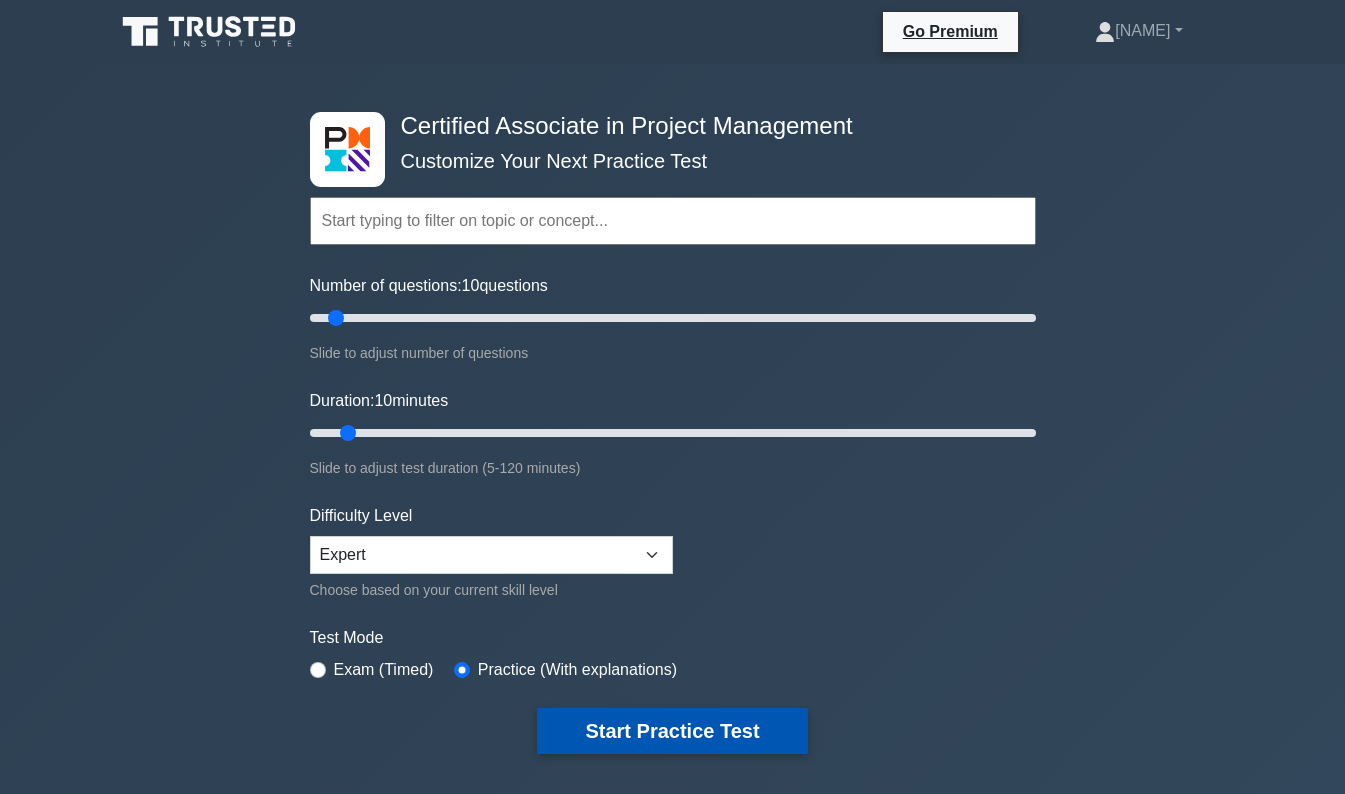 click on "Start Practice Test" at bounding box center (672, 731) 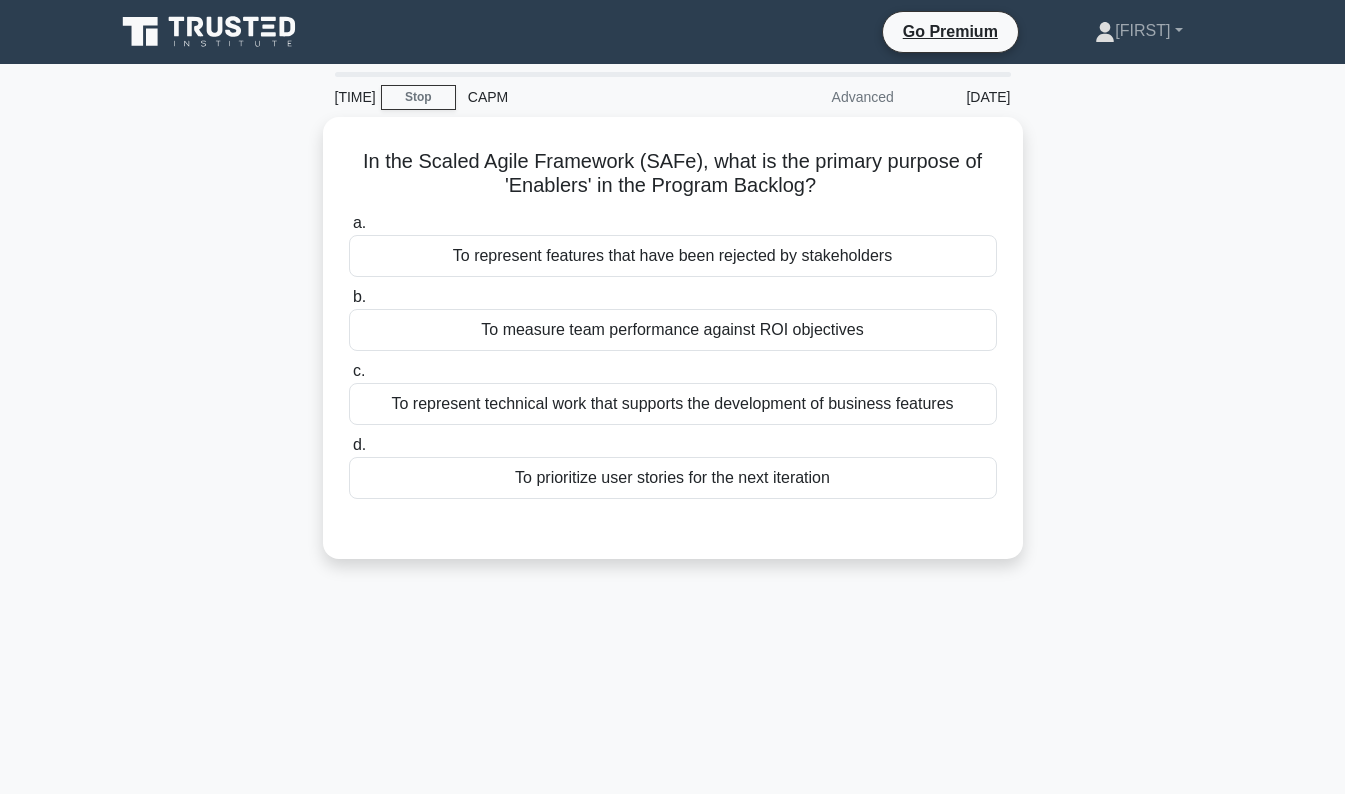 scroll, scrollTop: 0, scrollLeft: 0, axis: both 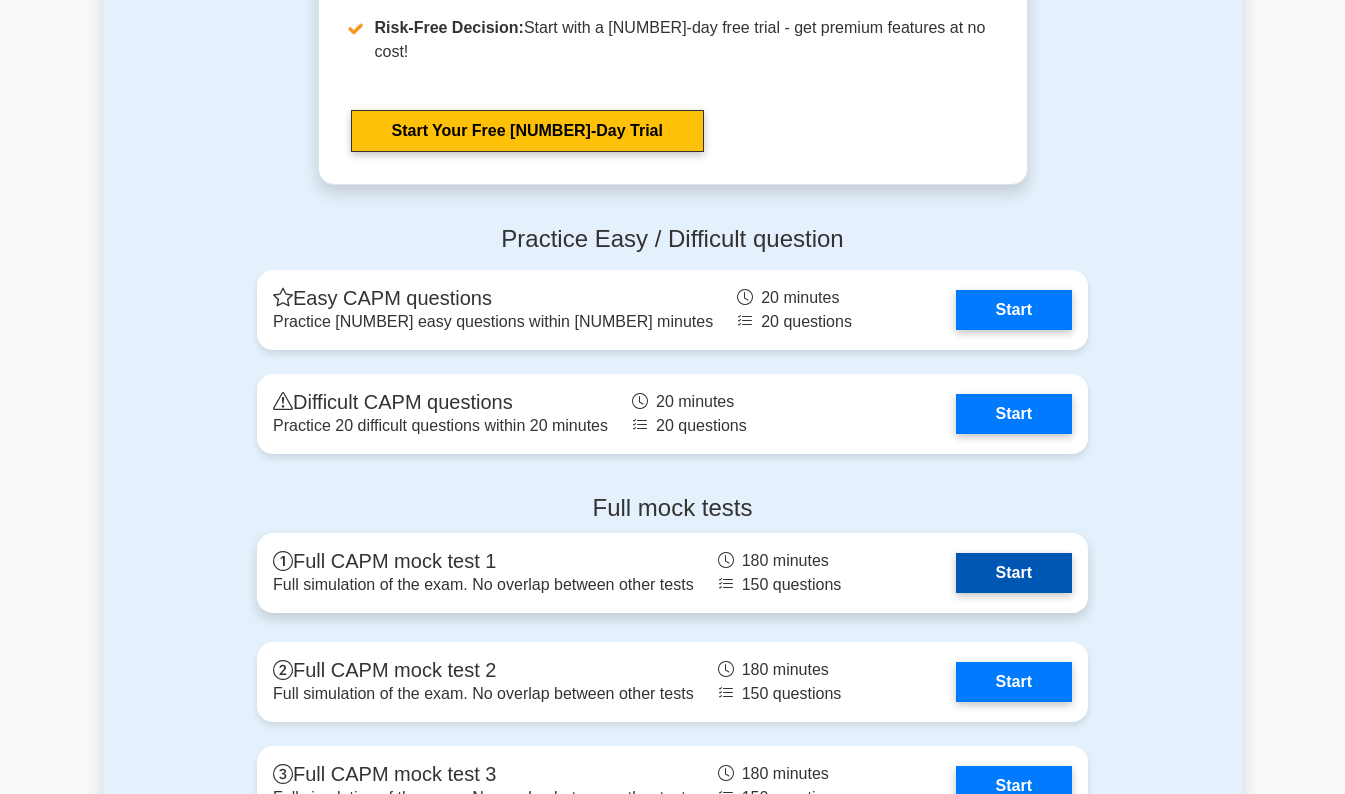 click on "Start" at bounding box center [1014, 573] 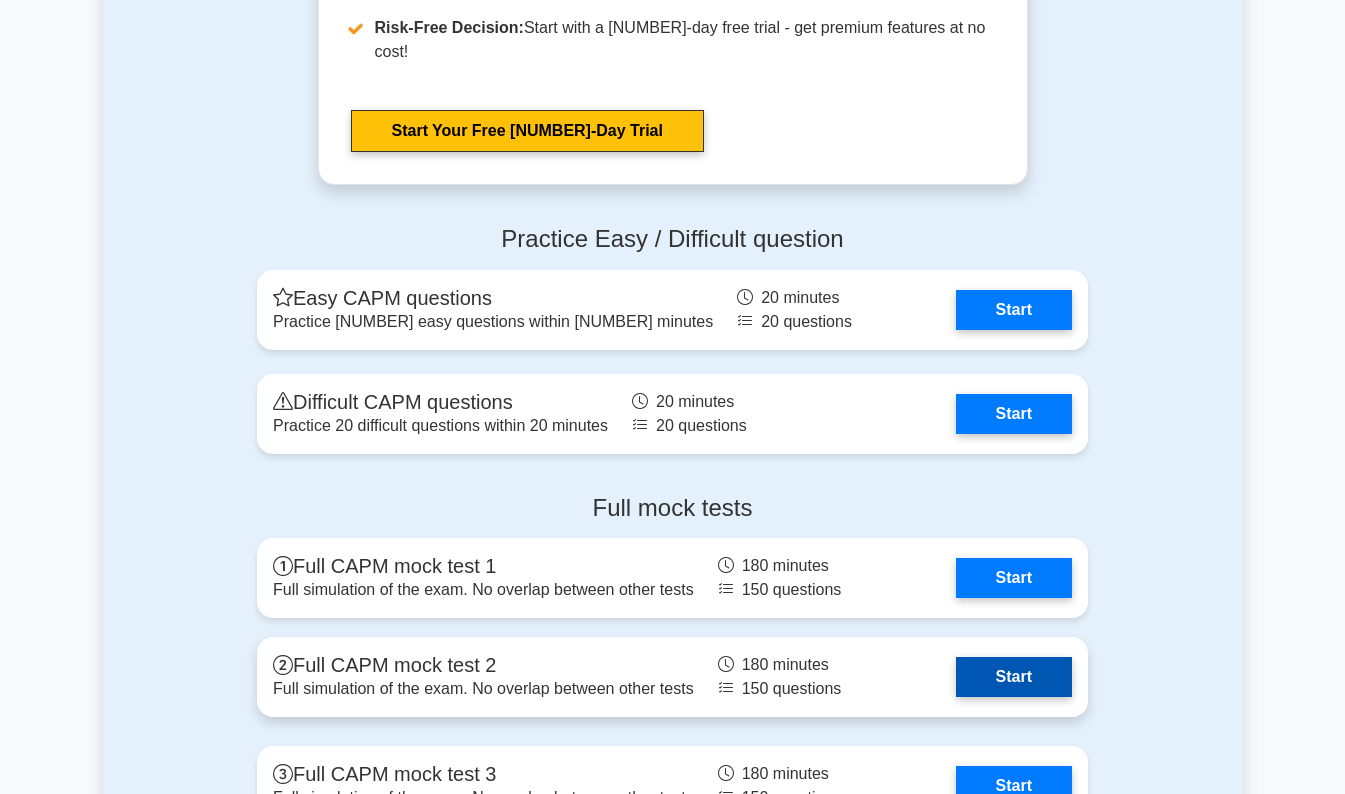 click on "Start" at bounding box center (1014, 677) 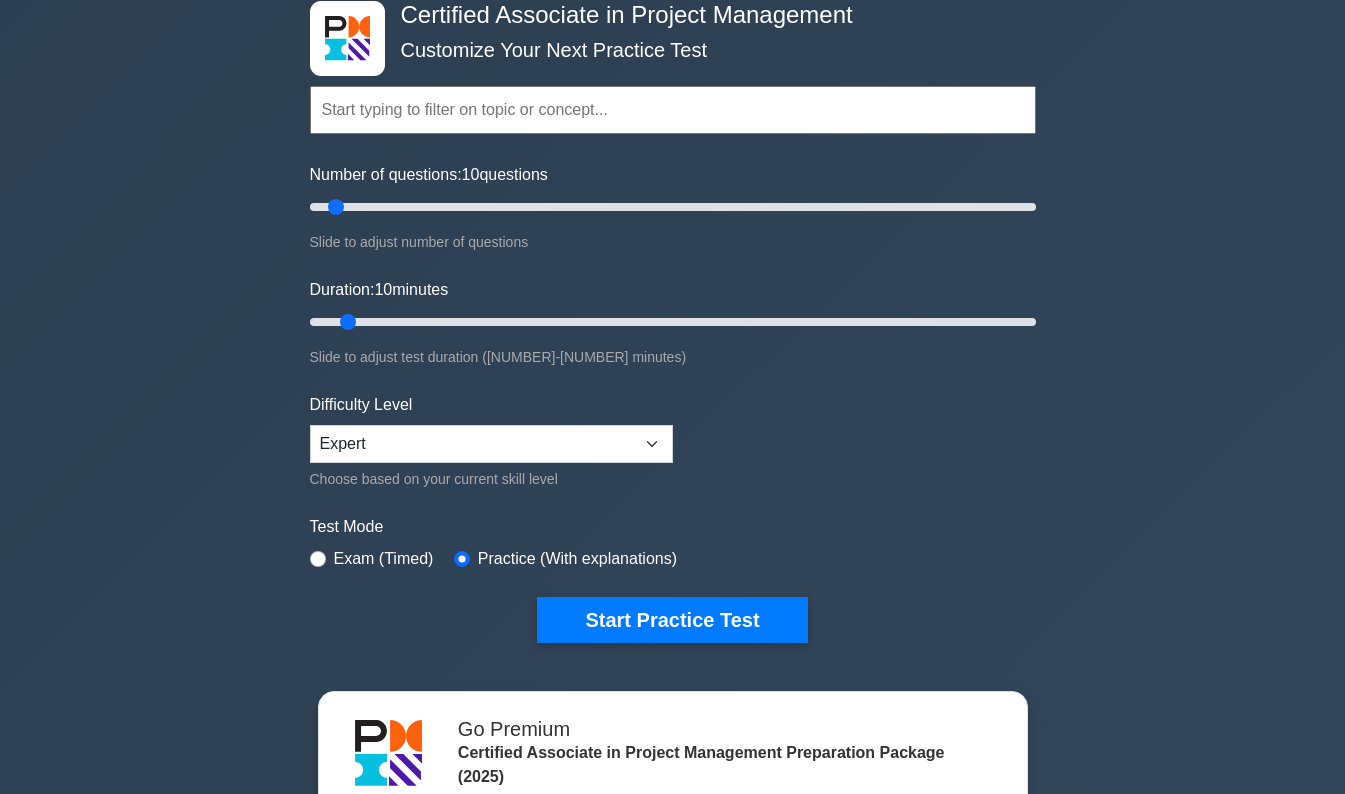 scroll, scrollTop: 134, scrollLeft: 0, axis: vertical 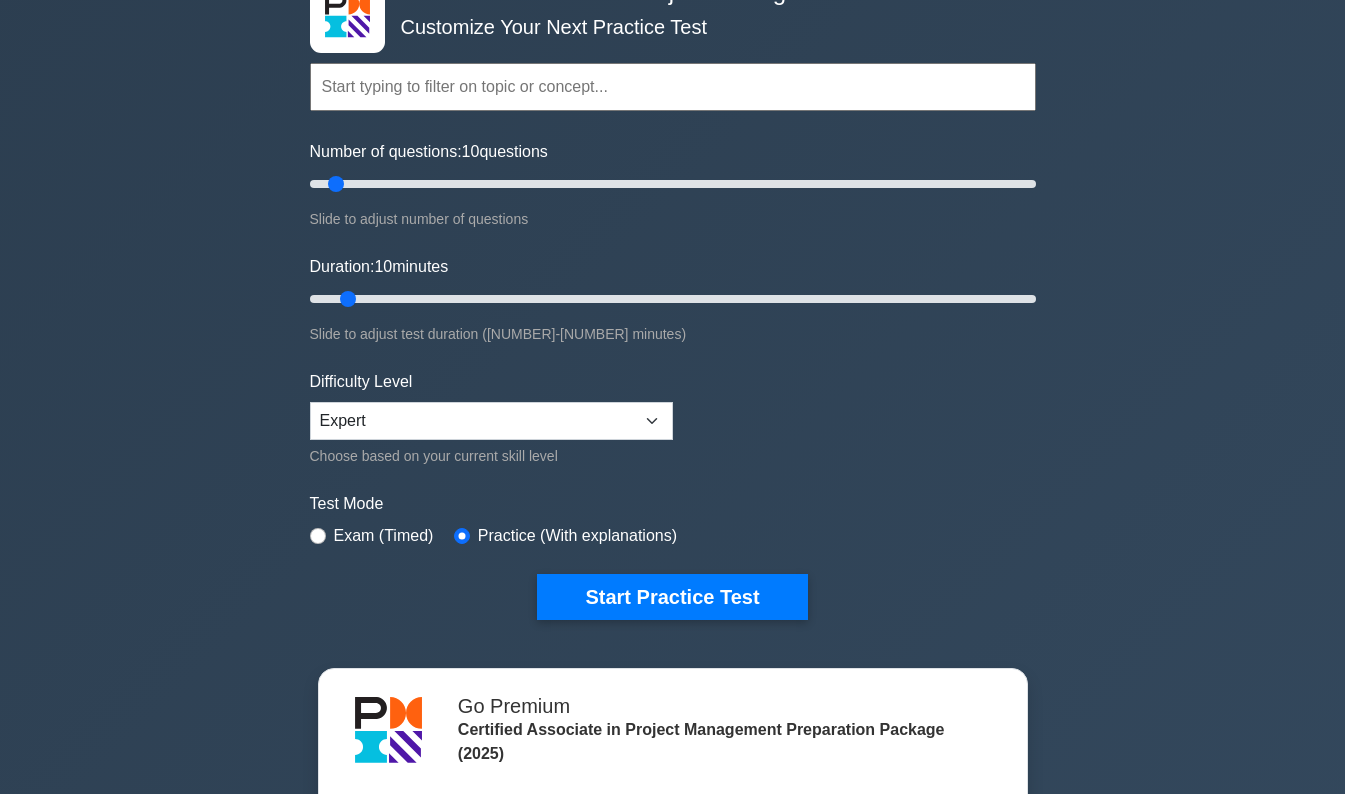 click on "Difficulty Level
Beginner
Intermediate
Expert
Choose based on your current skill level" at bounding box center [491, 419] 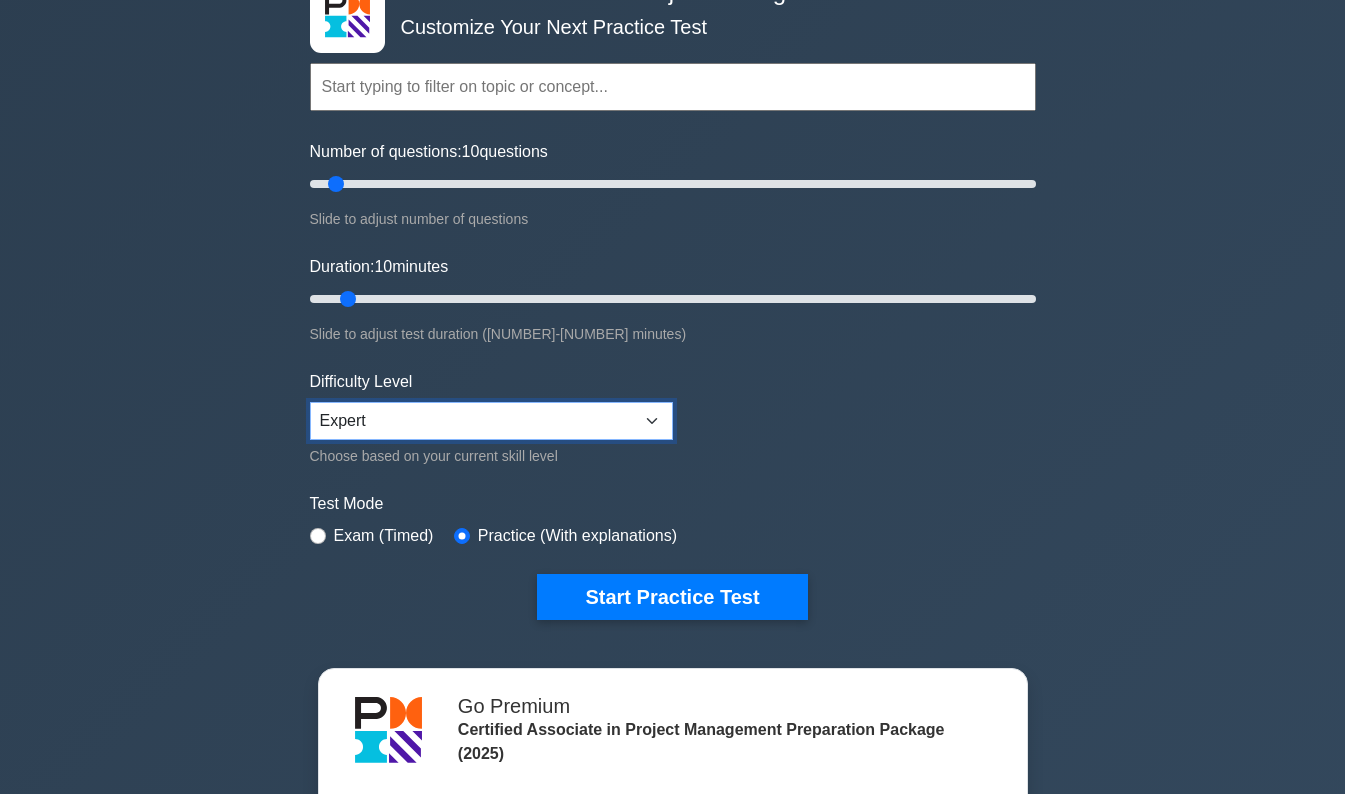 click on "Beginner
Intermediate
Expert" at bounding box center (491, 421) 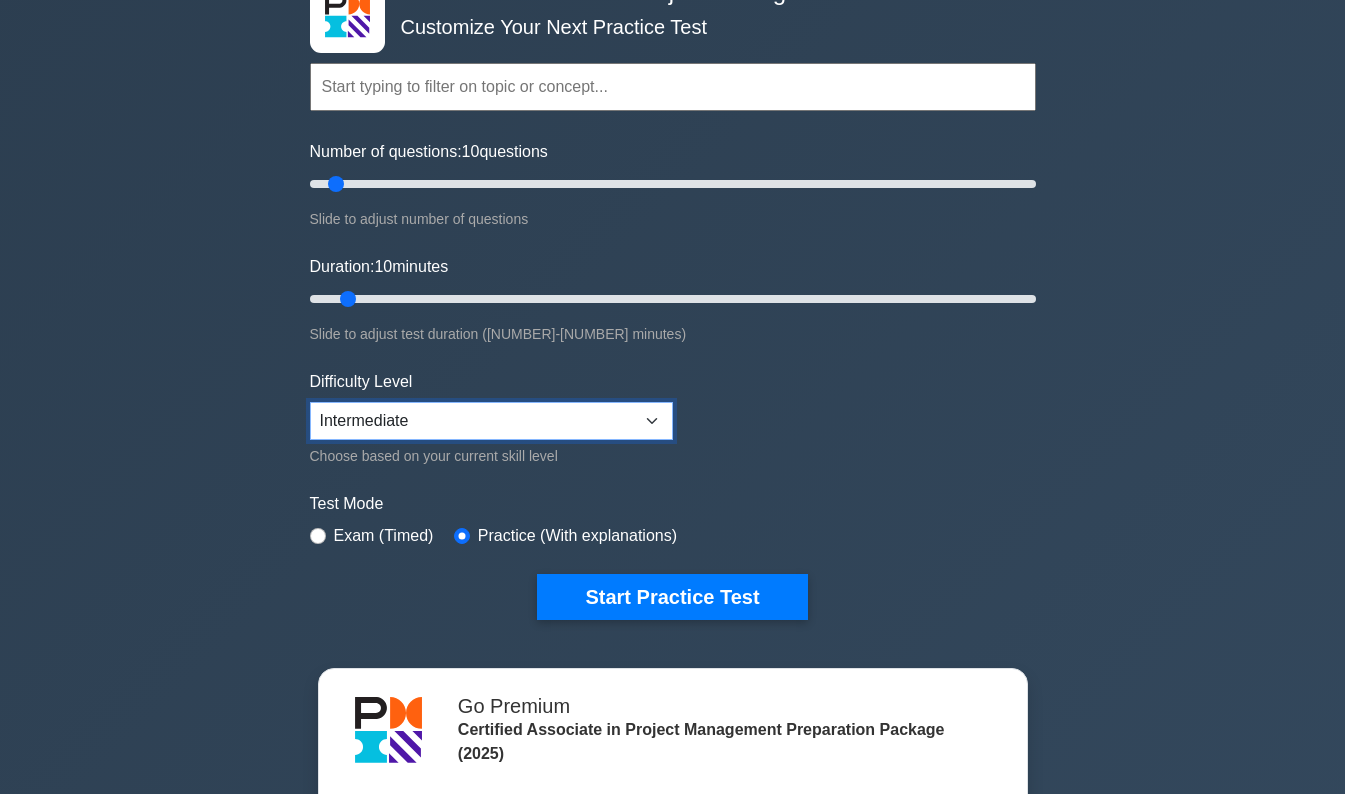 click on "Beginner
Intermediate
Expert" at bounding box center [491, 421] 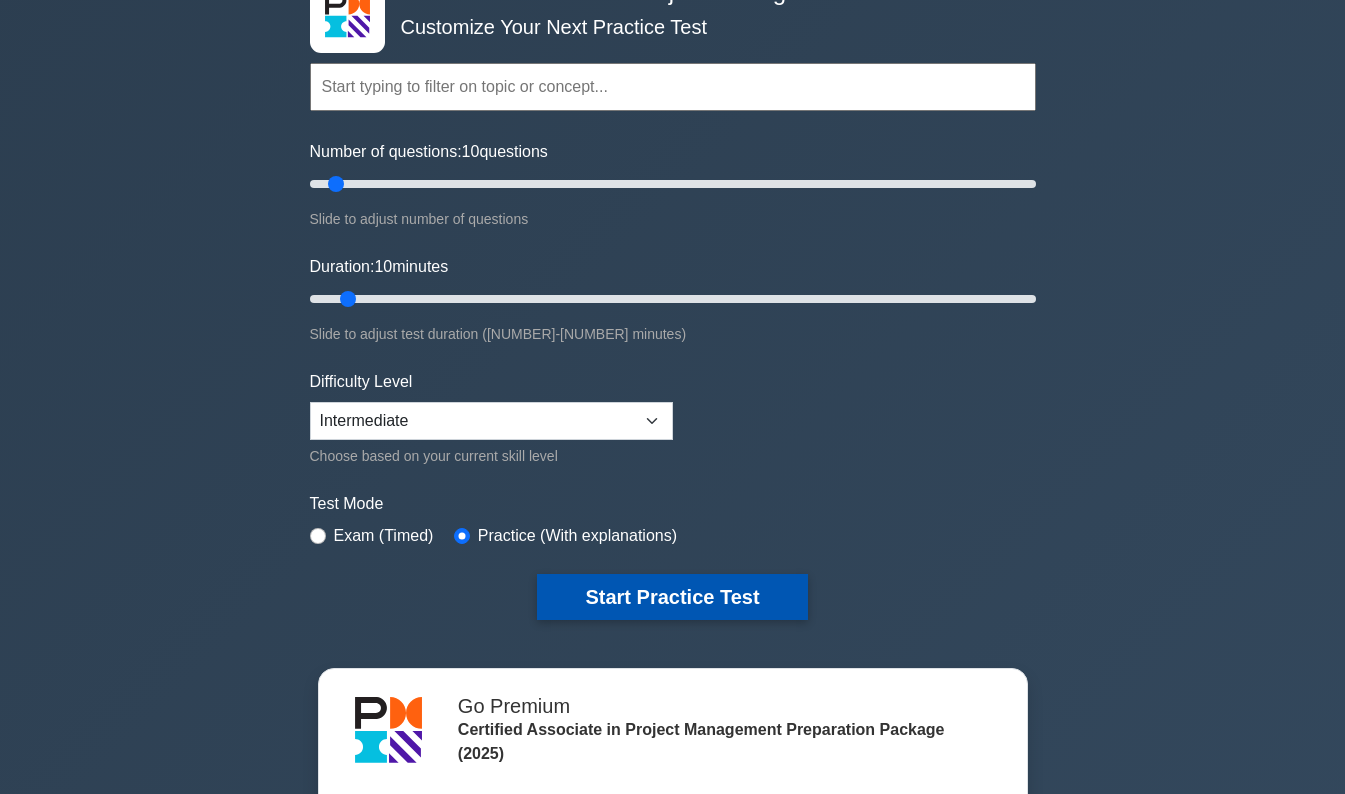 click on "Start Practice Test" at bounding box center [672, 597] 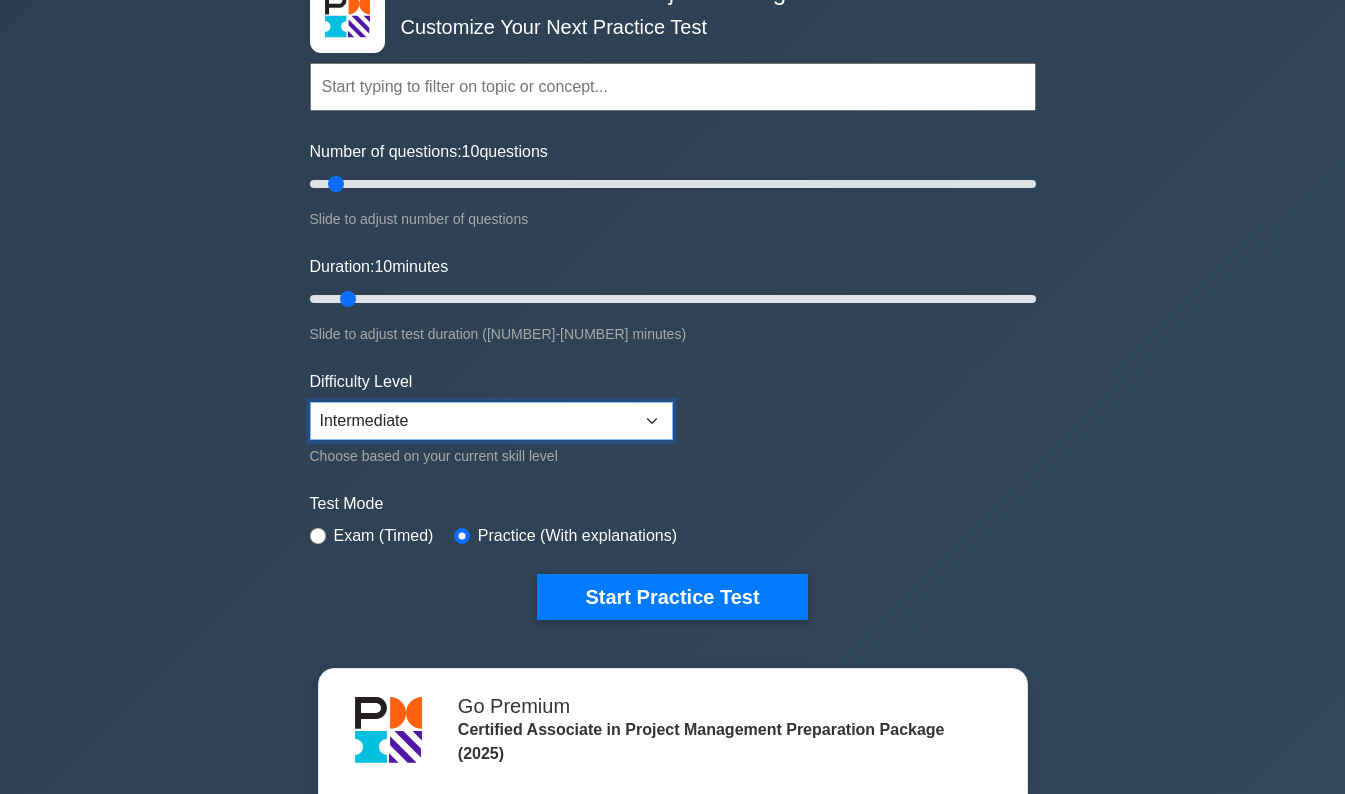 click on "Beginner
Intermediate
Expert" at bounding box center [491, 421] 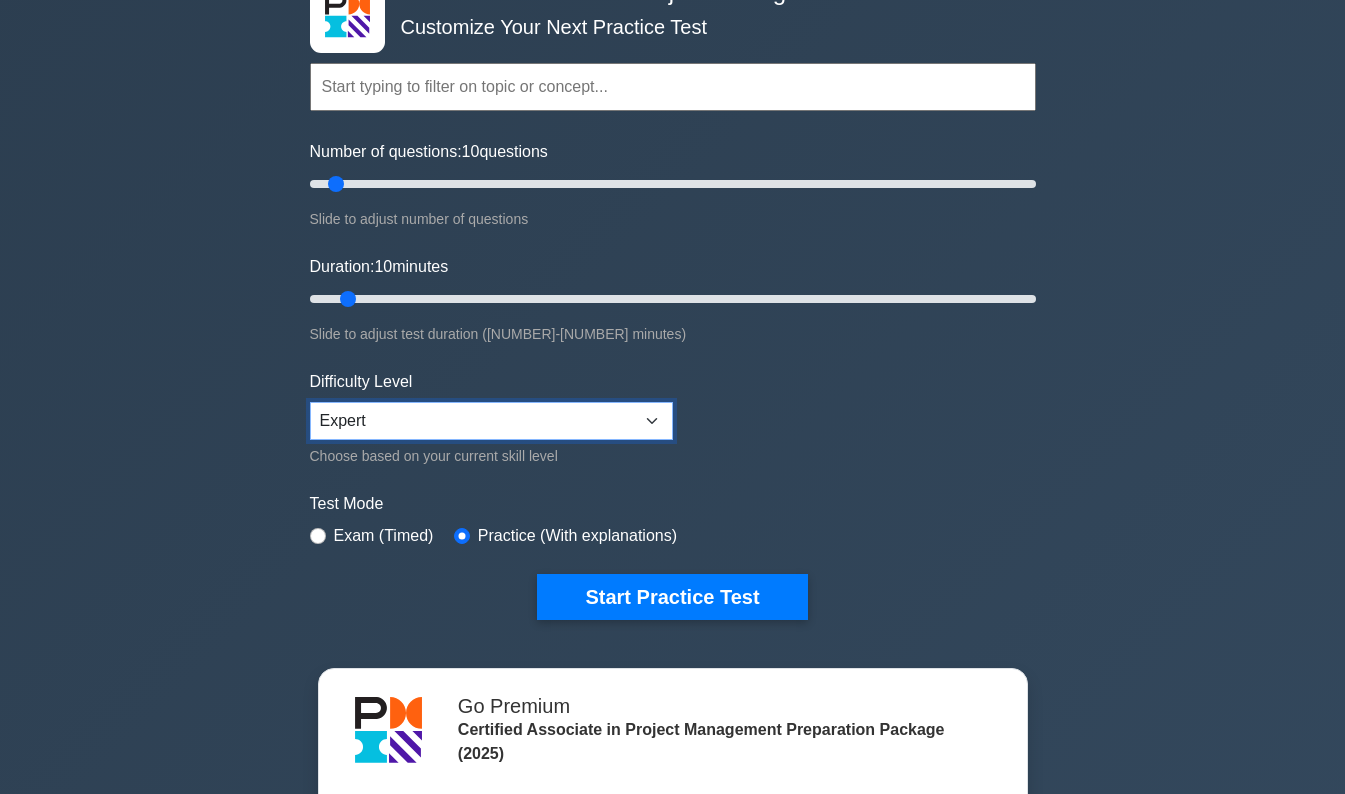 click on "Beginner
Intermediate
Expert" at bounding box center (491, 421) 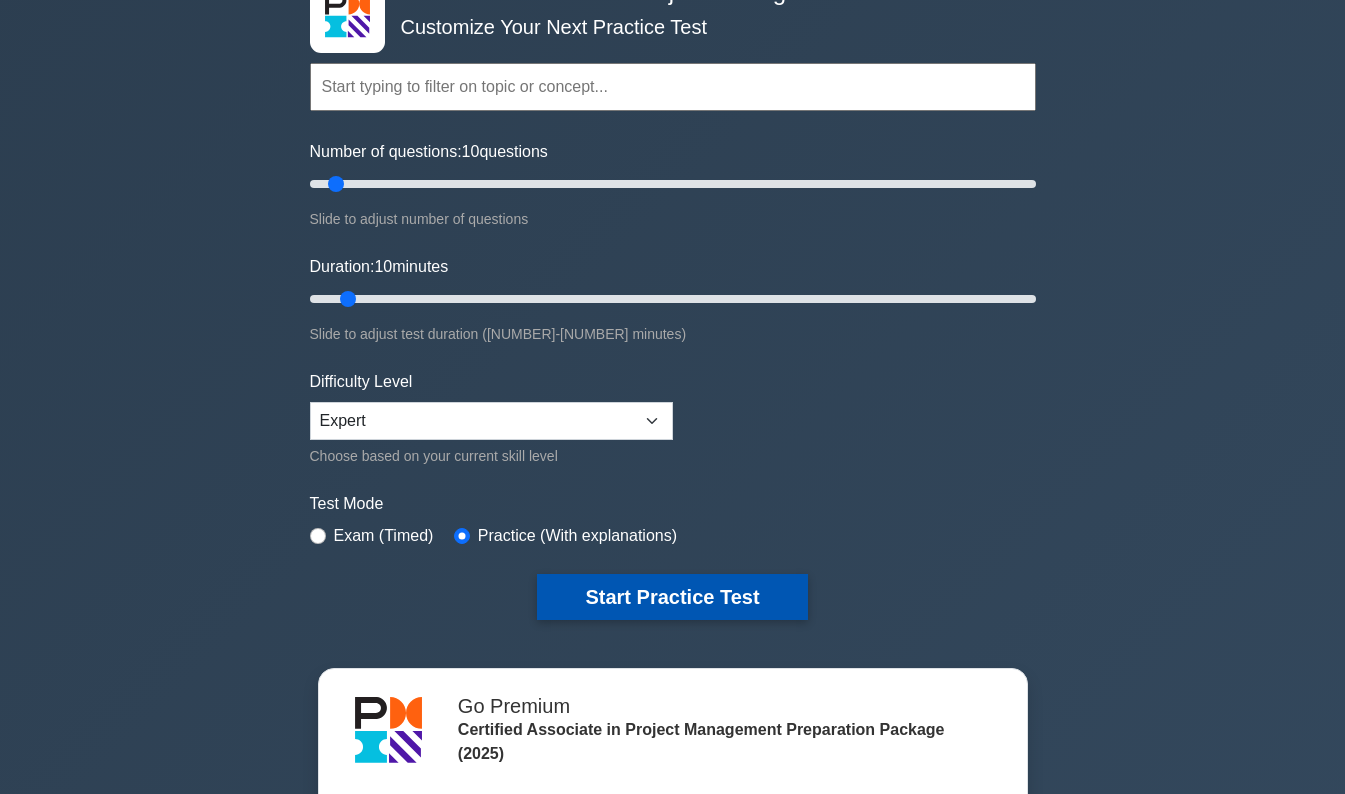 click on "Start Practice Test" at bounding box center (672, 597) 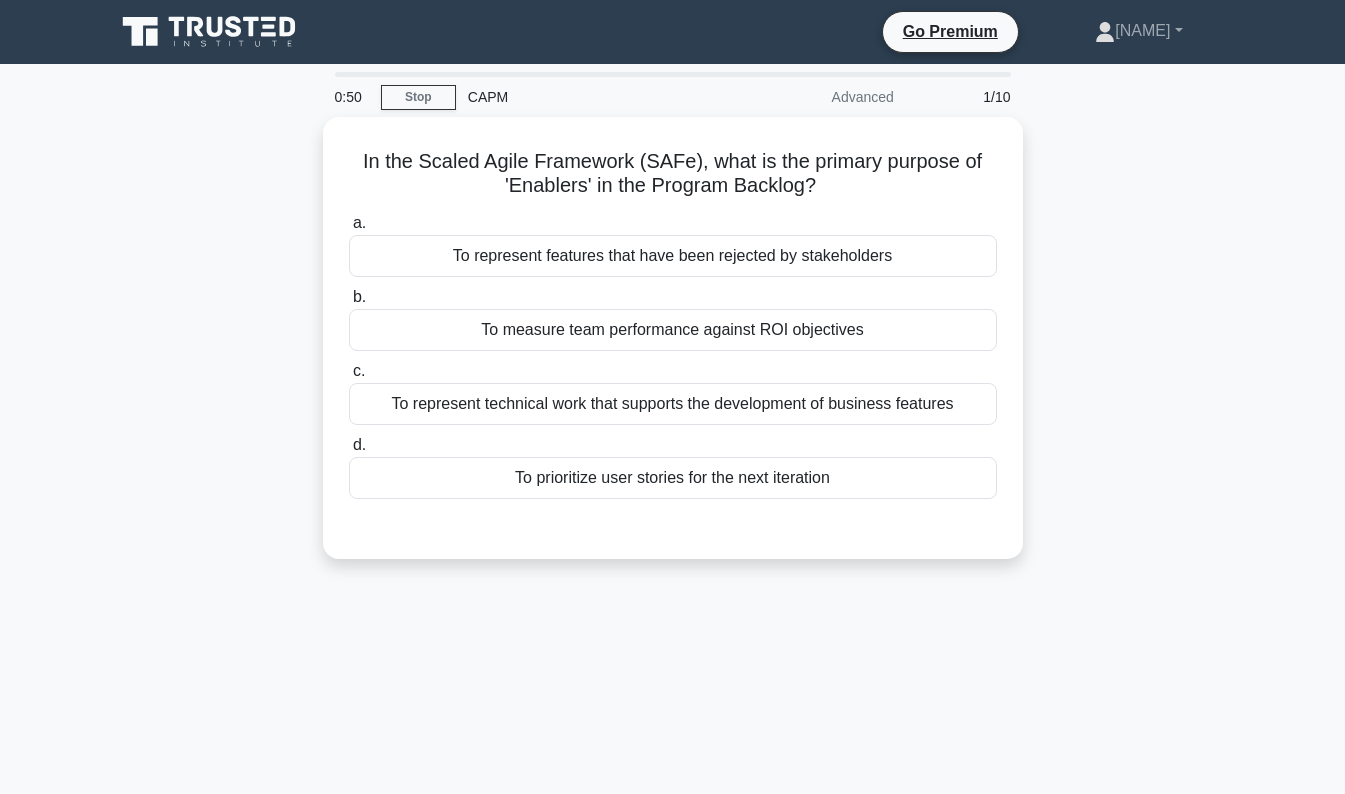 scroll, scrollTop: 0, scrollLeft: 0, axis: both 